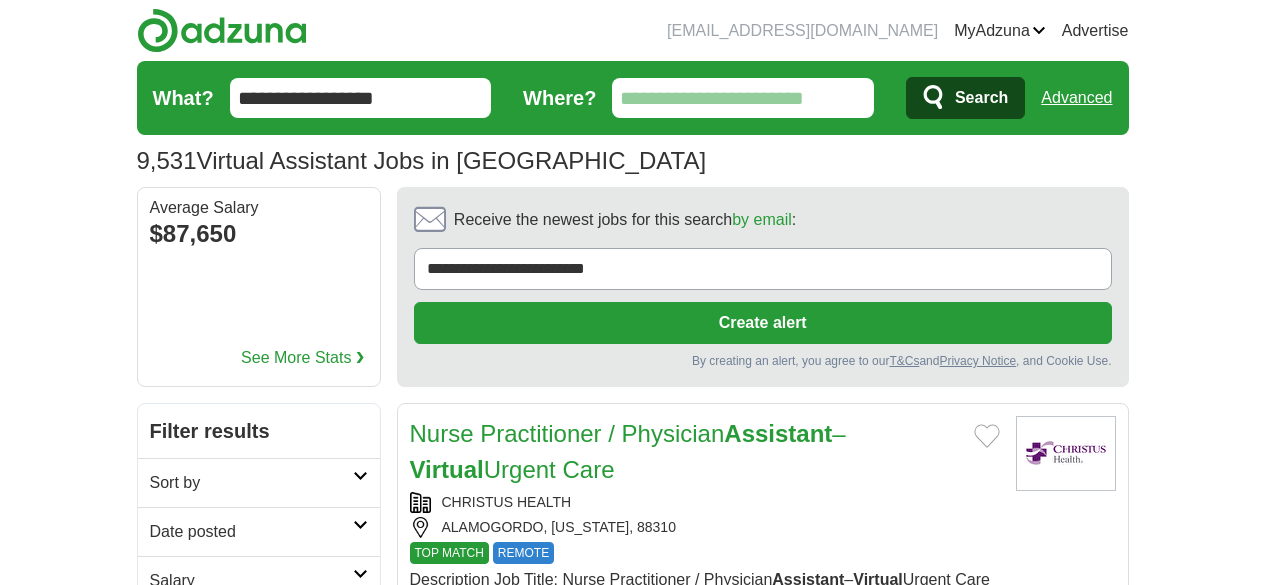 scroll, scrollTop: 0, scrollLeft: 0, axis: both 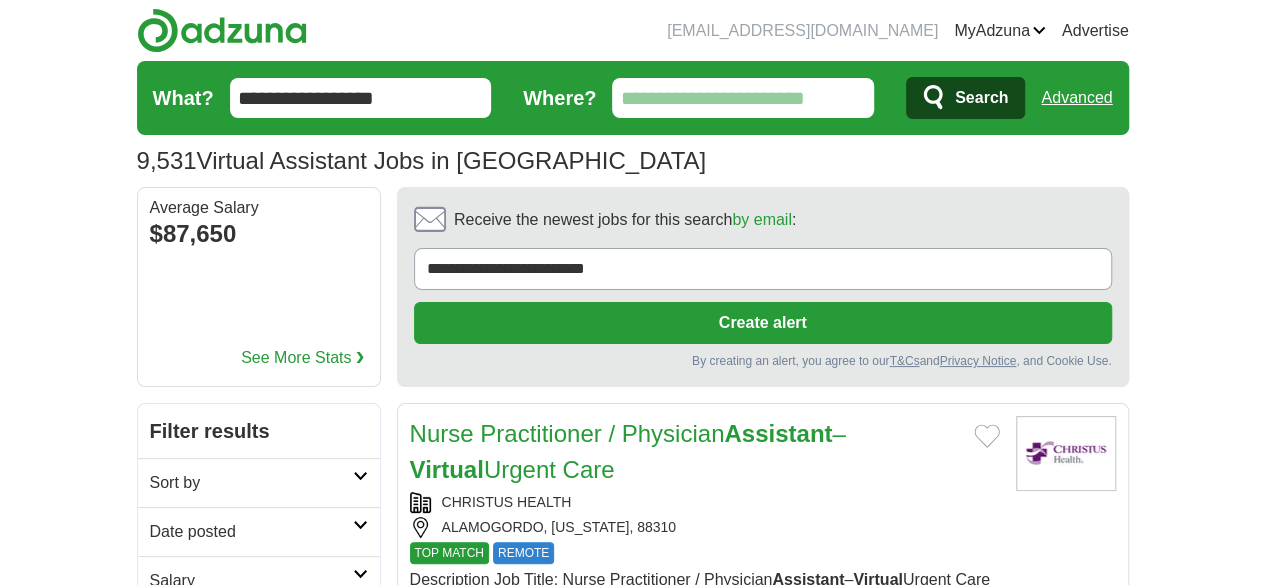 click on "Where?" at bounding box center (743, 98) 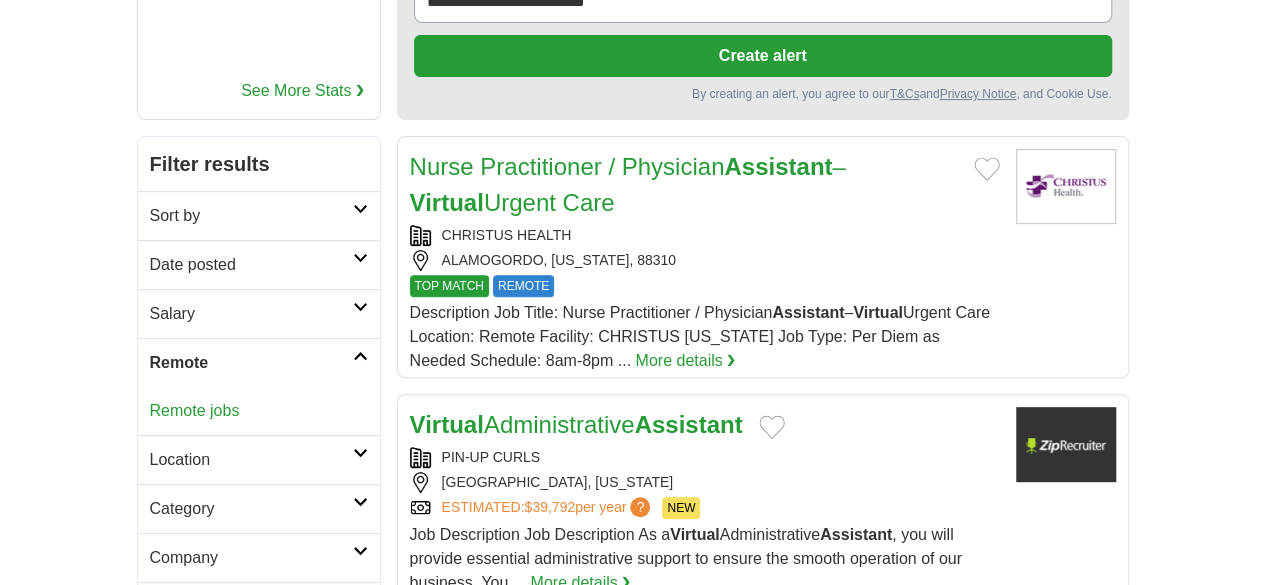 scroll, scrollTop: 280, scrollLeft: 0, axis: vertical 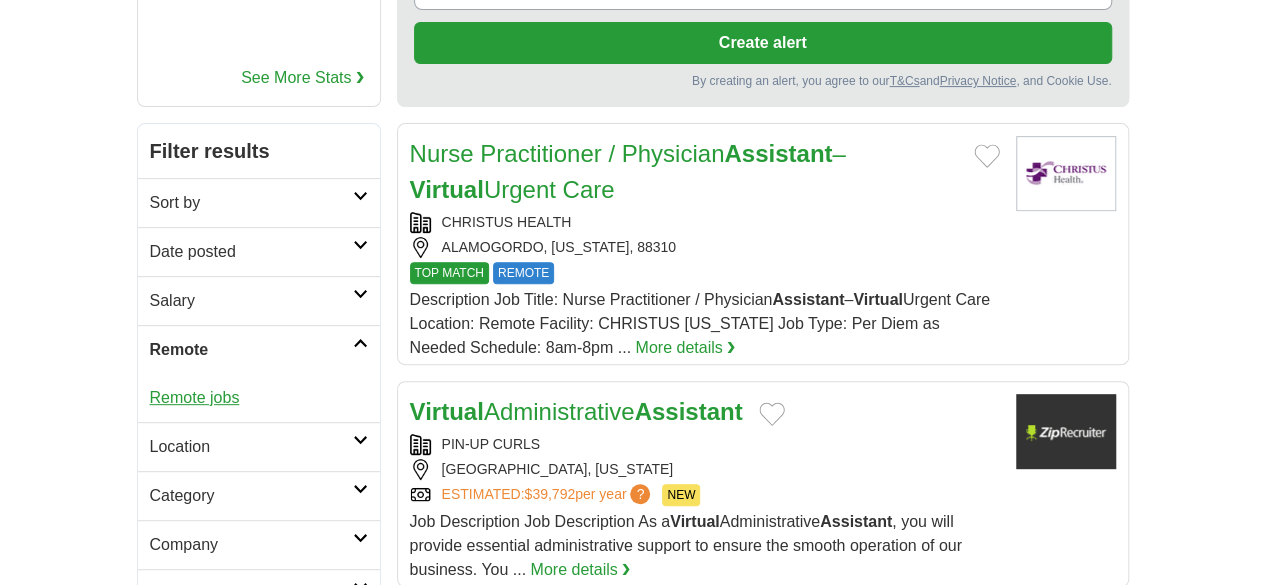 click on "Remote jobs" at bounding box center (195, 397) 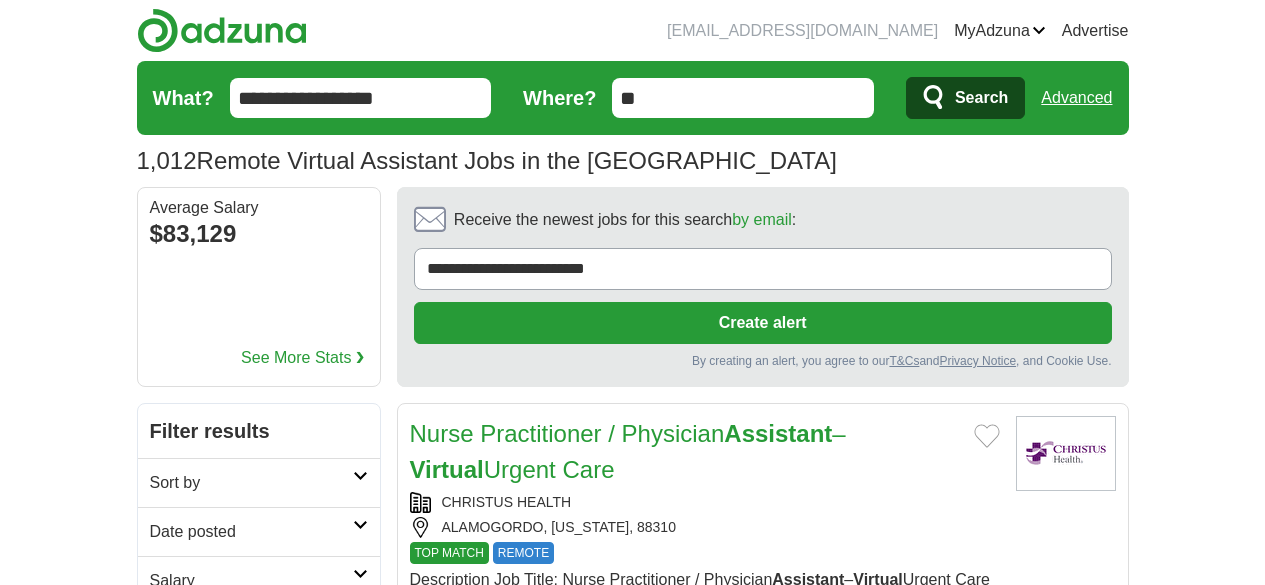 scroll, scrollTop: 0, scrollLeft: 0, axis: both 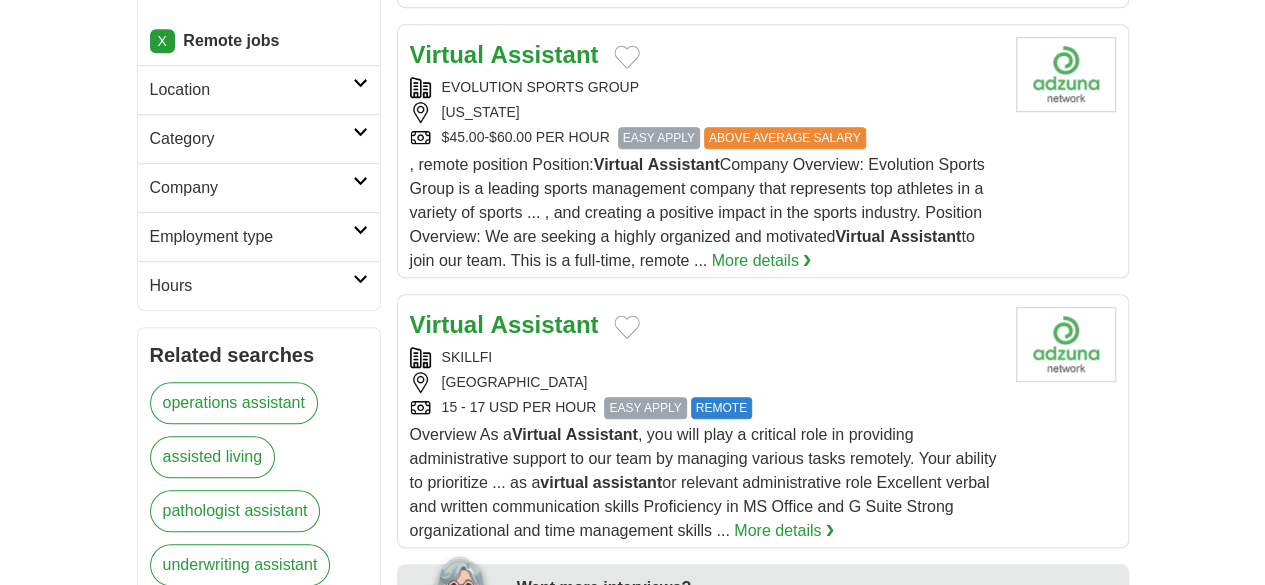 click on "Employment type" at bounding box center [251, 237] 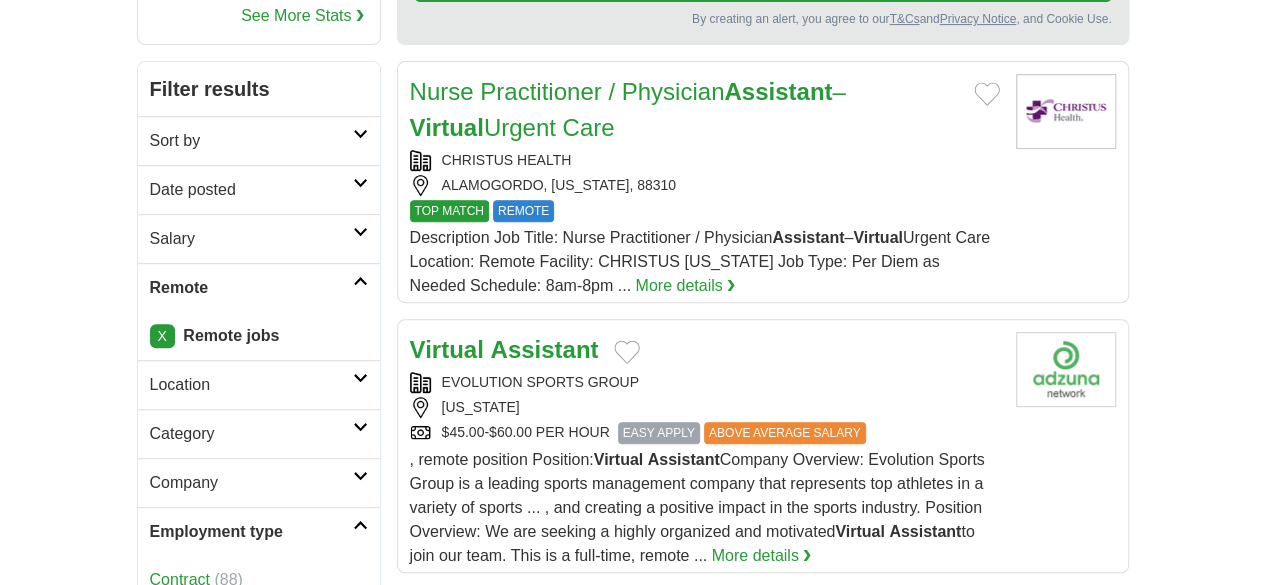 scroll, scrollTop: 347, scrollLeft: 0, axis: vertical 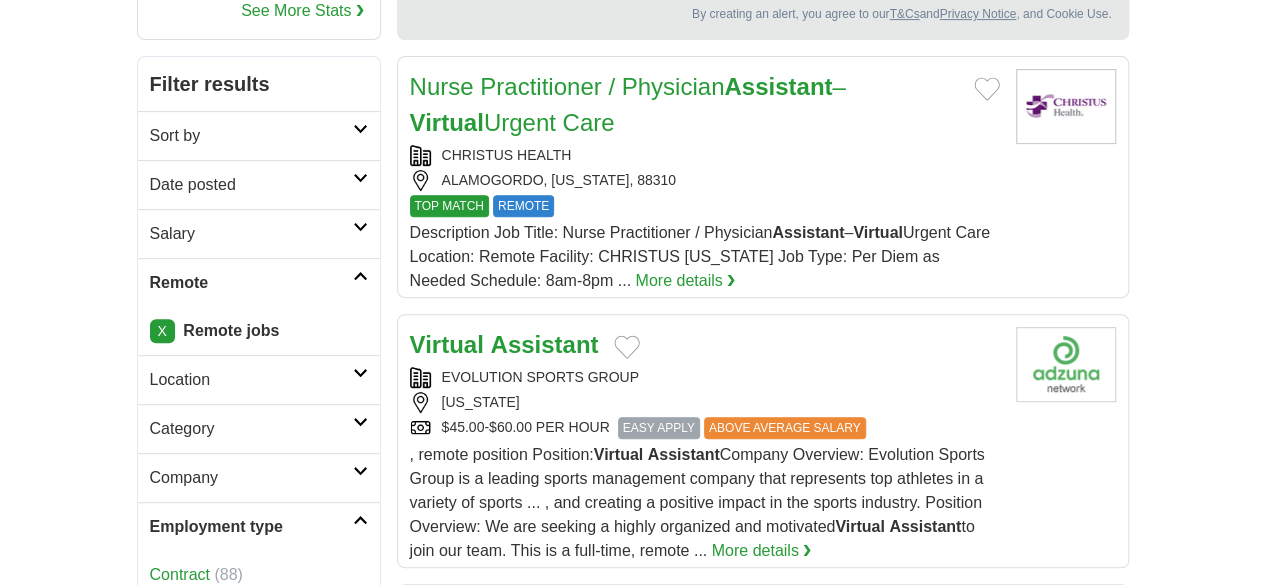 click on "Location" at bounding box center (251, 380) 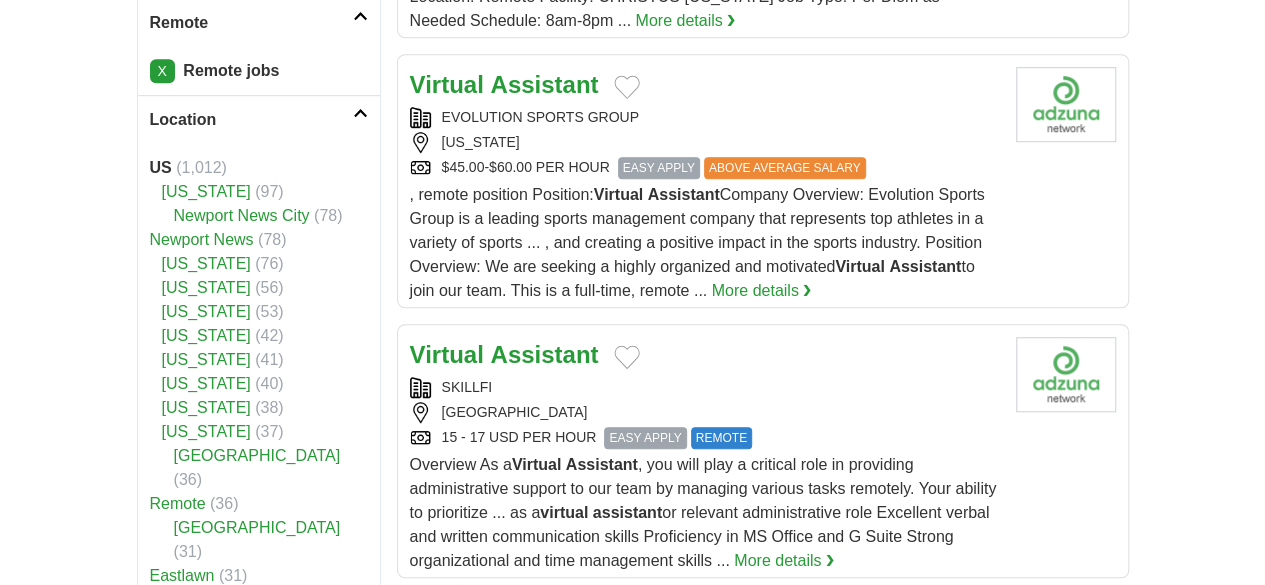 scroll, scrollTop: 628, scrollLeft: 0, axis: vertical 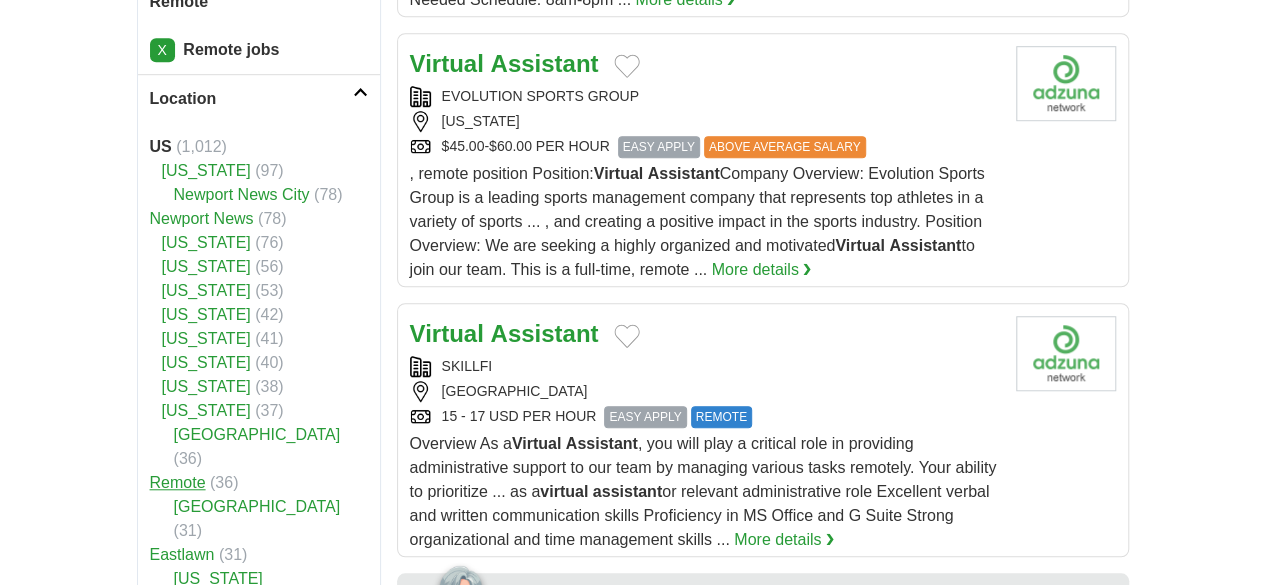 click on "Remote" at bounding box center (178, 482) 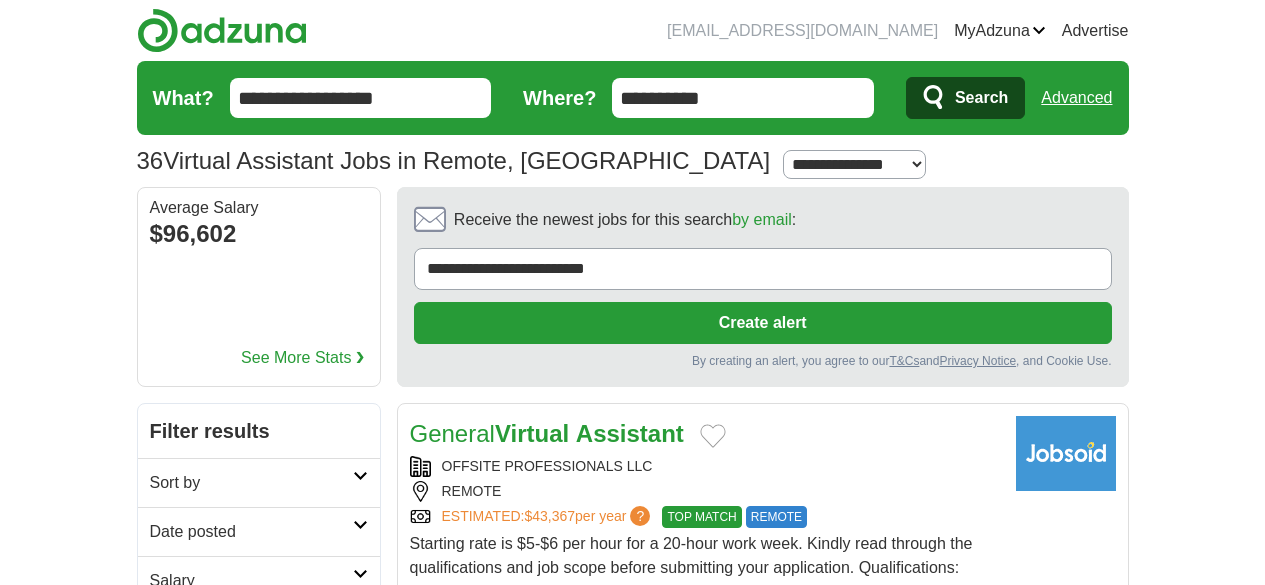 scroll, scrollTop: 0, scrollLeft: 0, axis: both 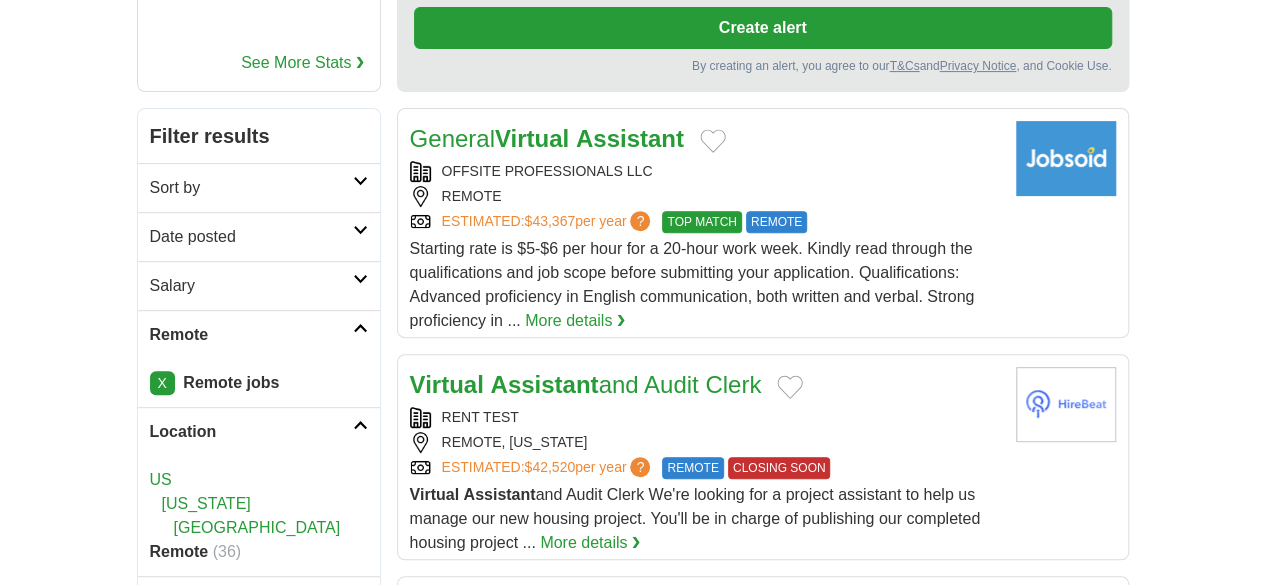 click at bounding box center (360, 230) 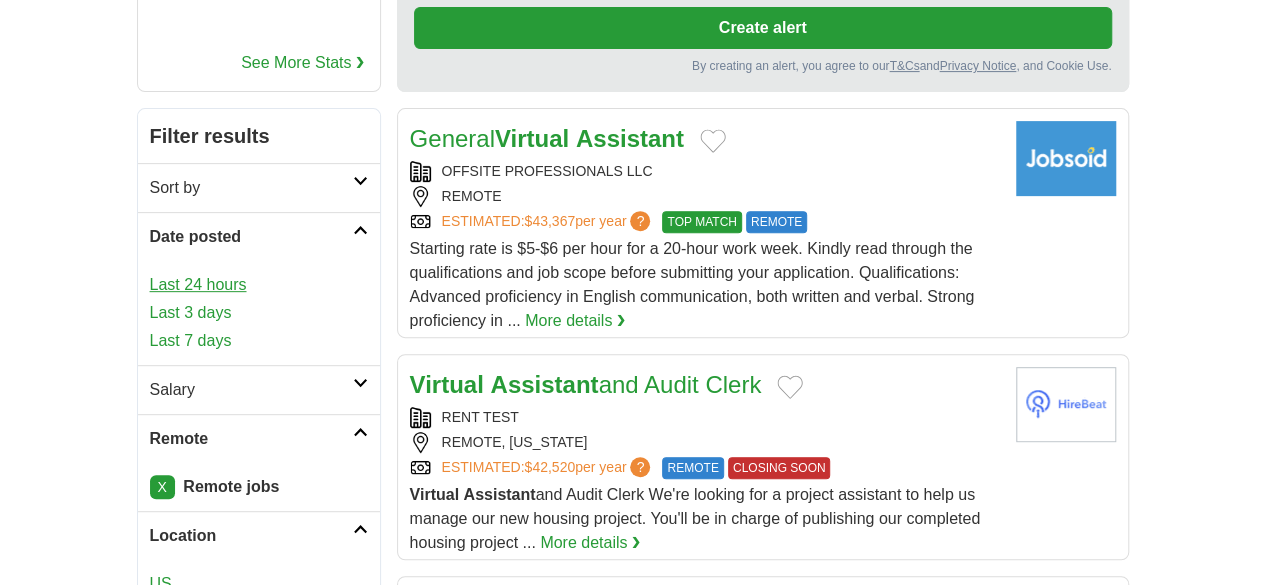 click on "Last 24 hours" at bounding box center (259, 285) 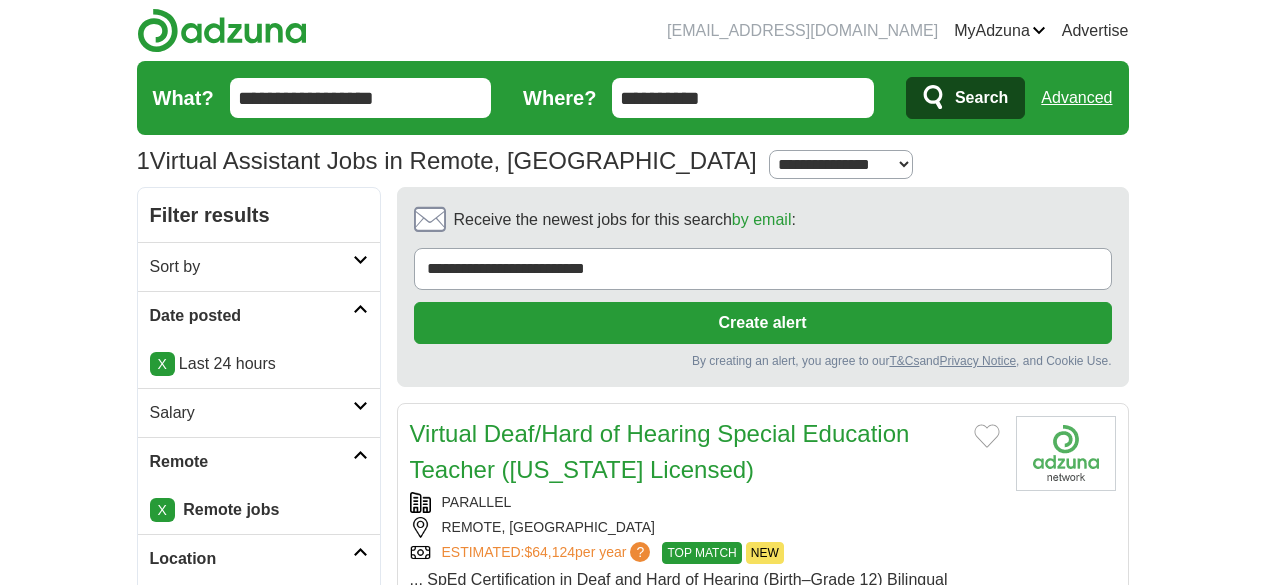 scroll, scrollTop: 0, scrollLeft: 0, axis: both 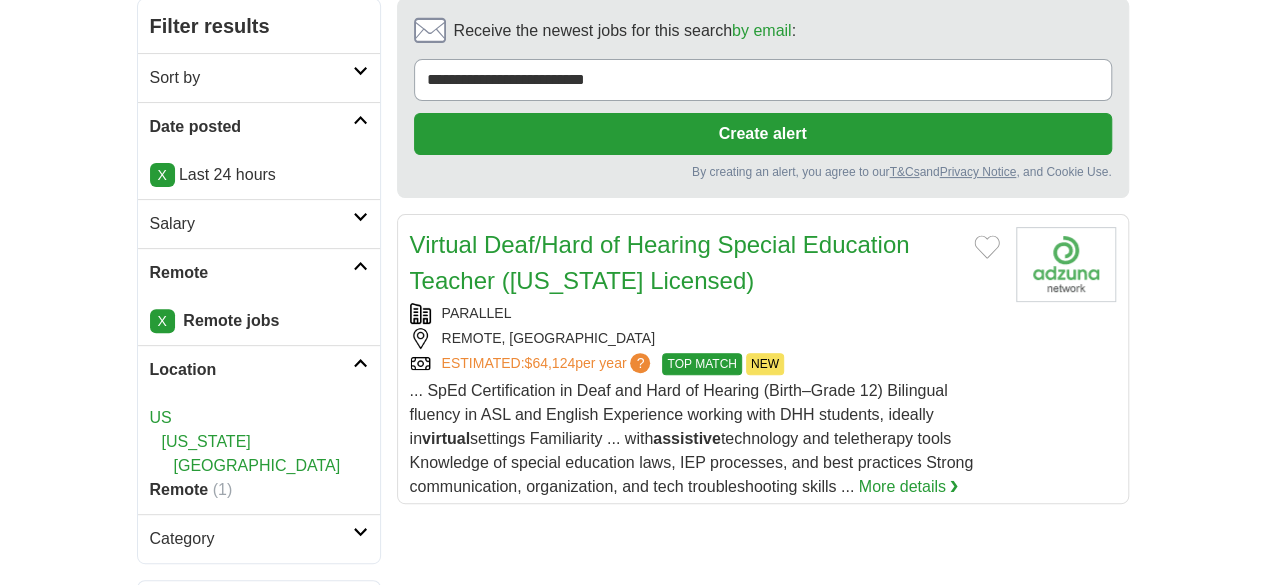 drag, startPoint x: 1279, startPoint y: 117, endPoint x: 1279, endPoint y: 168, distance: 51 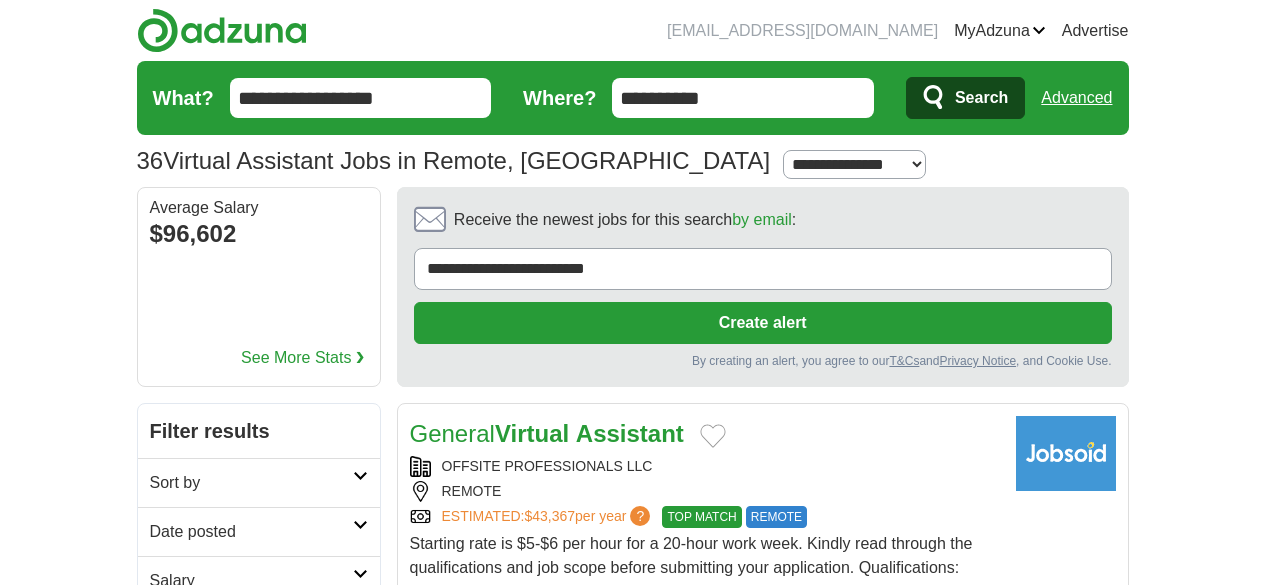 scroll, scrollTop: 0, scrollLeft: 0, axis: both 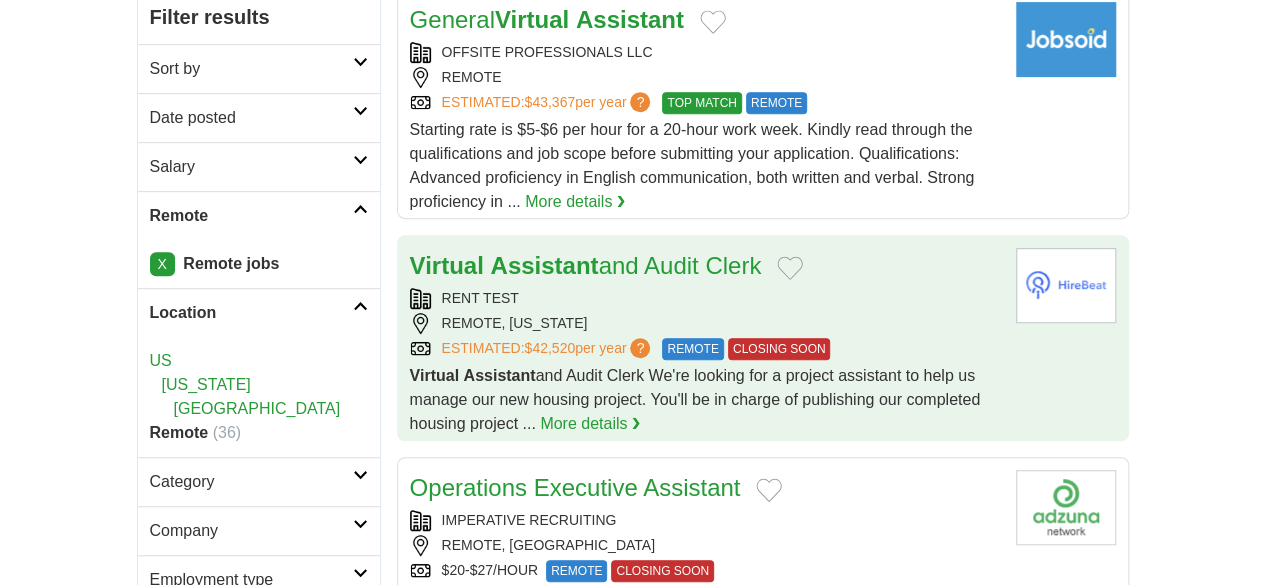 click on "RENT TEST
REMOTE, [US_STATE]
ESTIMATED:
$42,520
per year
?
REMOTE CLOSING SOON" at bounding box center [705, 324] 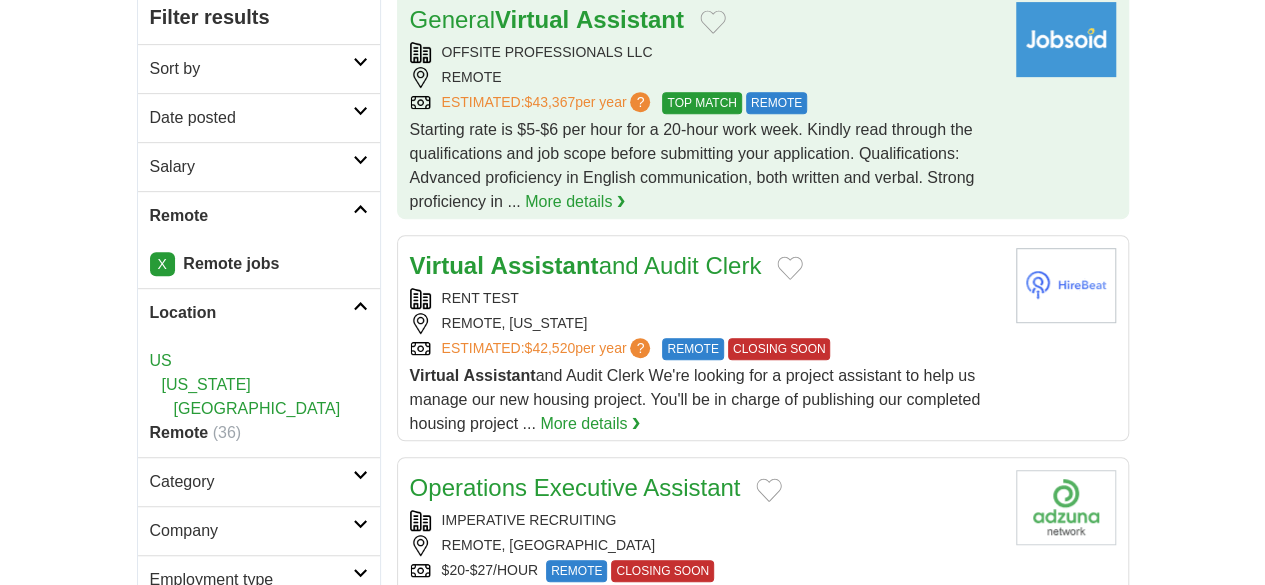 click on "Starting rate is $5-$6 per hour for a 20-hour work week. Kindly read through the qualifications and job scope before submitting your application. Qualifications: Advanced proficiency in English communication, both written and verbal. Strong proficiency in ...
More details ❯" at bounding box center (705, 166) 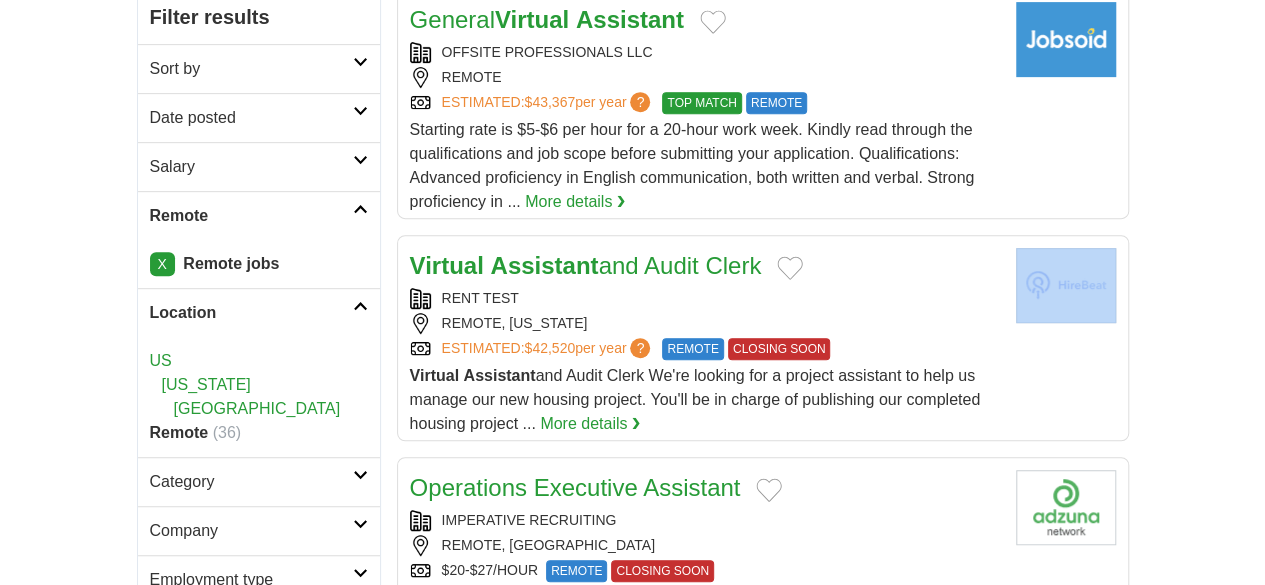 drag, startPoint x: 1256, startPoint y: 153, endPoint x: 1262, endPoint y: 198, distance: 45.39824 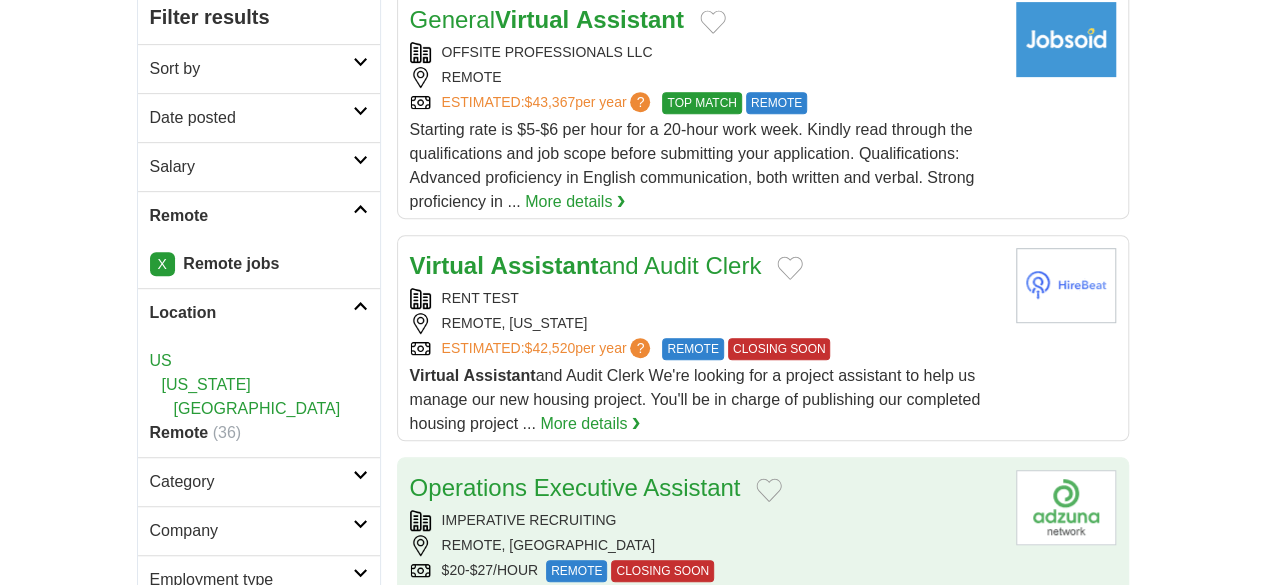 click on "IMPERATIVE RECRUITING" at bounding box center (705, 520) 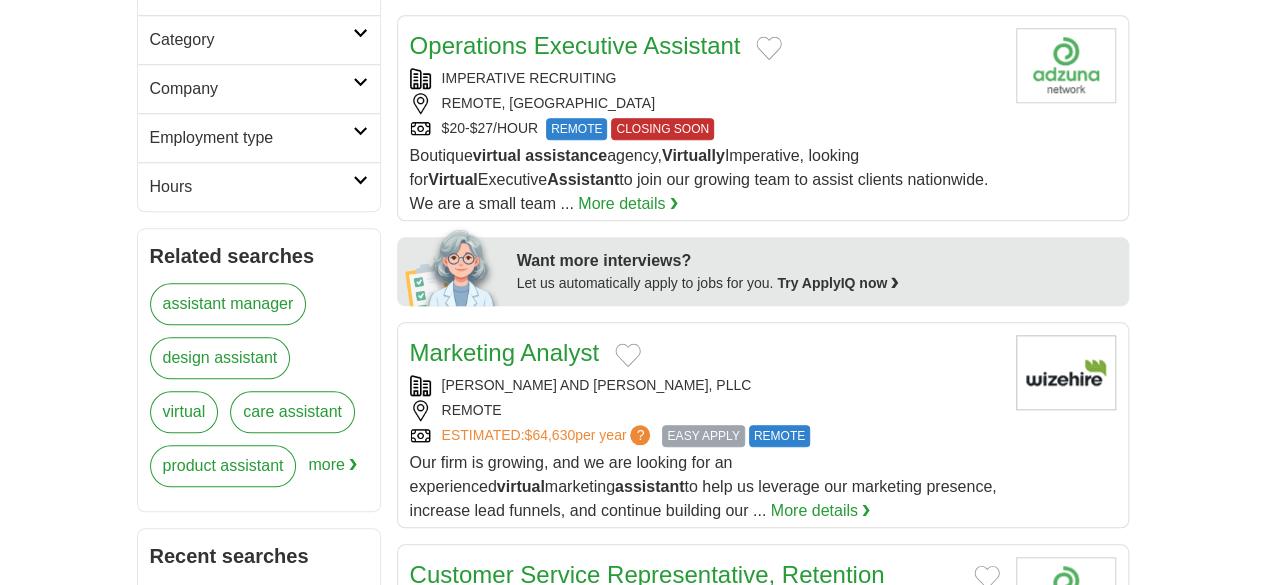 scroll, scrollTop: 872, scrollLeft: 0, axis: vertical 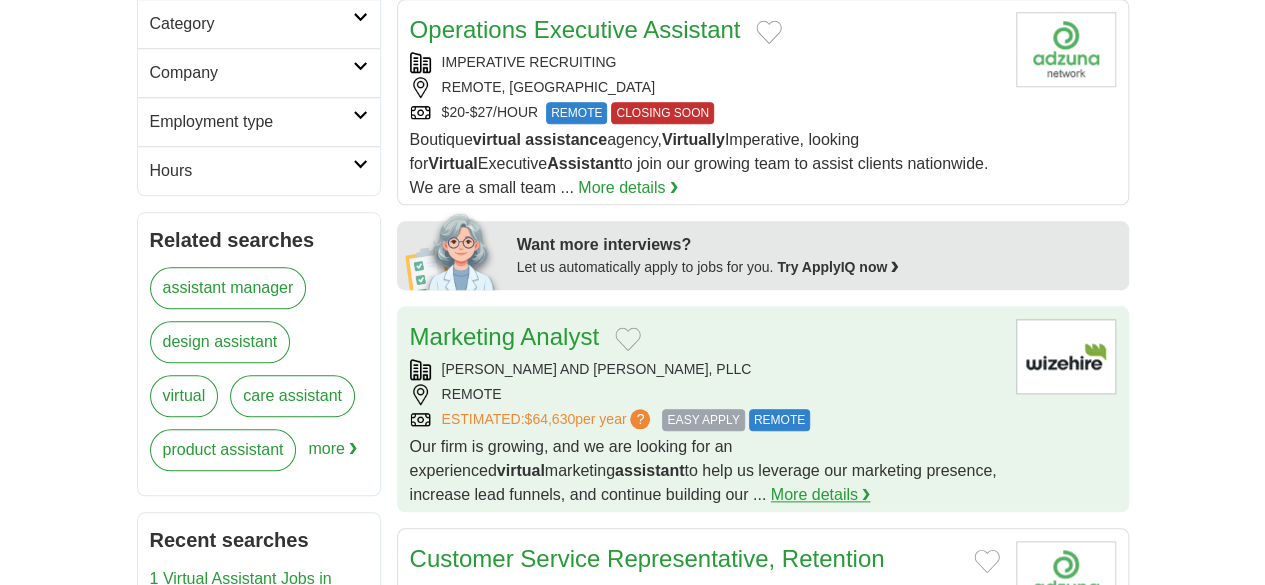 click on "More details ❯" at bounding box center (821, 495) 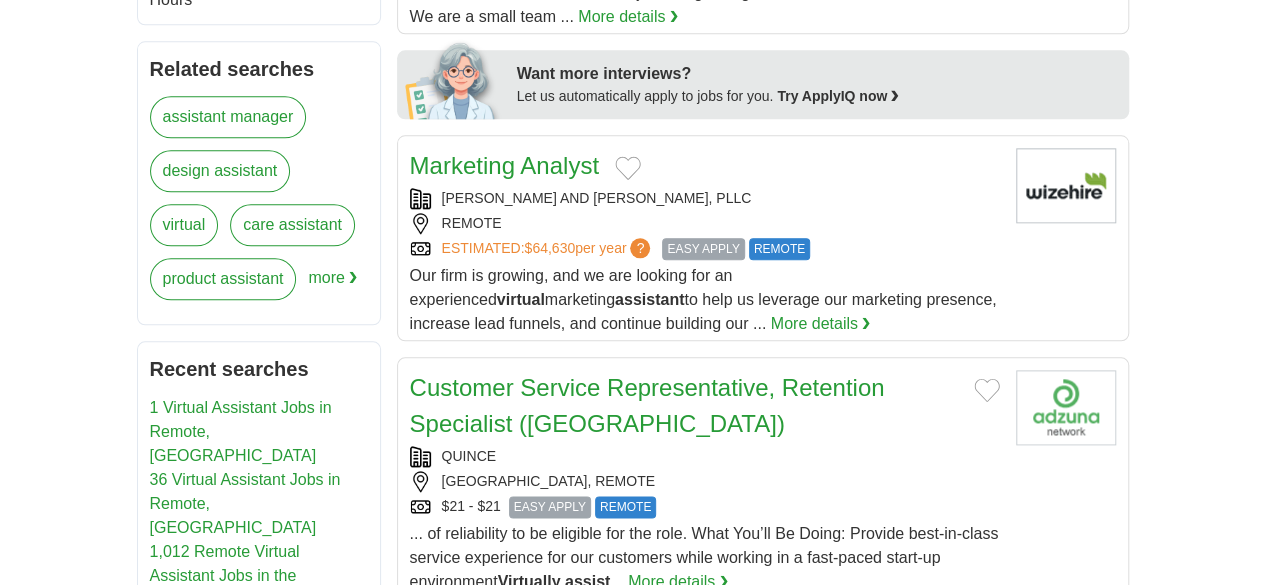 scroll, scrollTop: 1062, scrollLeft: 0, axis: vertical 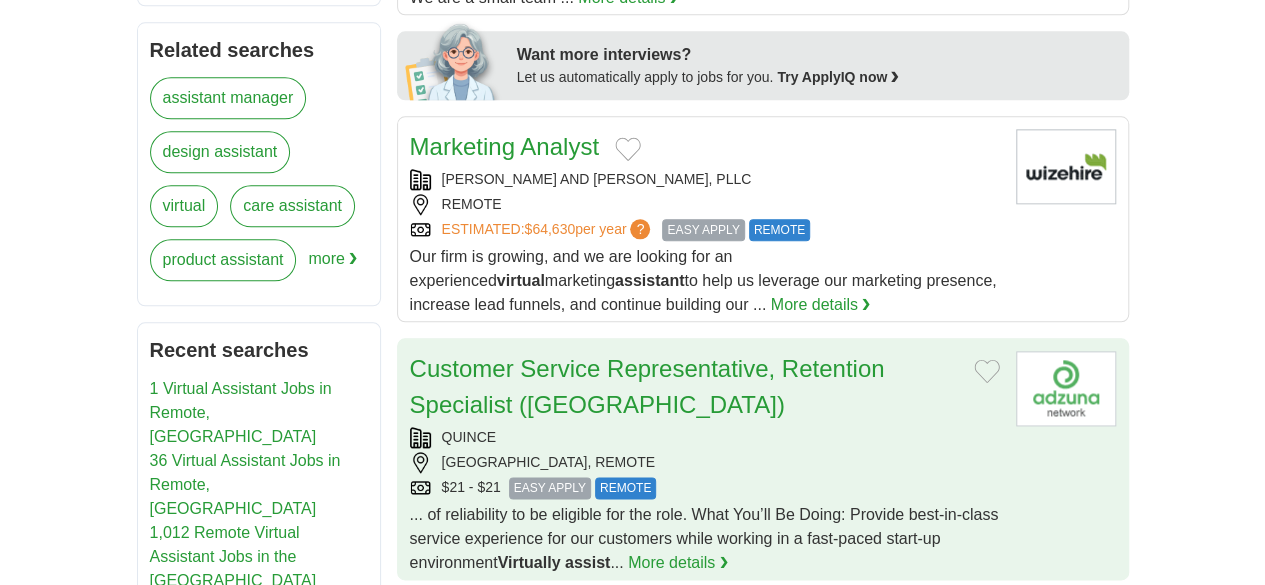 click on "$21 - $21
EASY APPLY REMOTE" at bounding box center [705, 488] 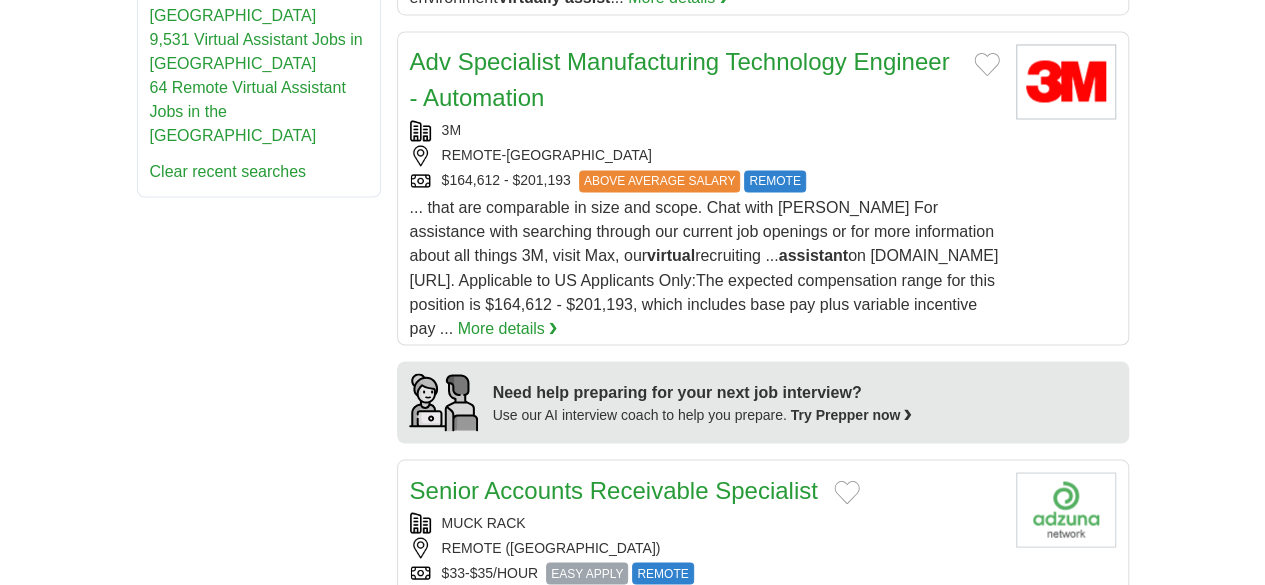 scroll, scrollTop: 1647, scrollLeft: 0, axis: vertical 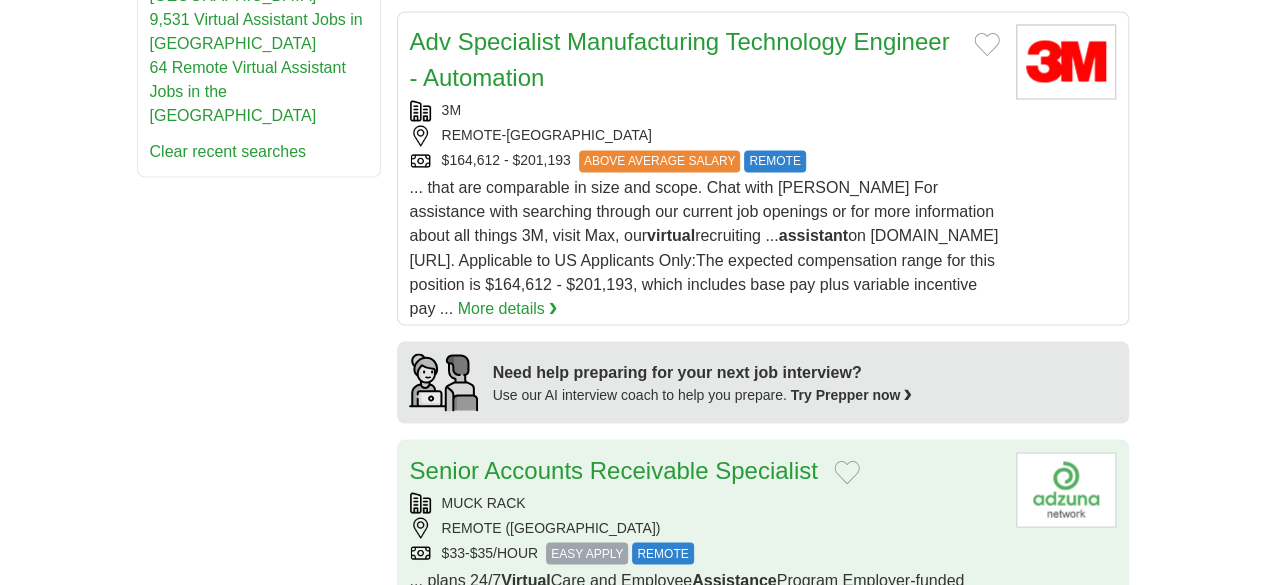 click on "$33-$35/HOUR
EASY APPLY REMOTE" at bounding box center [705, 553] 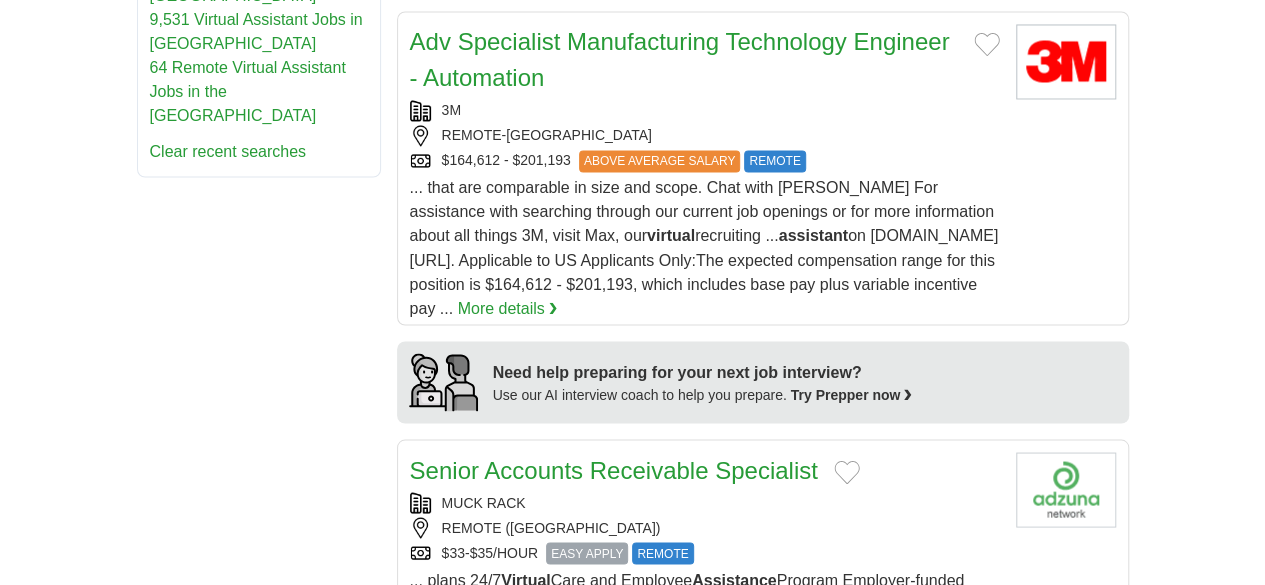 click on "MUCK RACK" at bounding box center [705, 724] 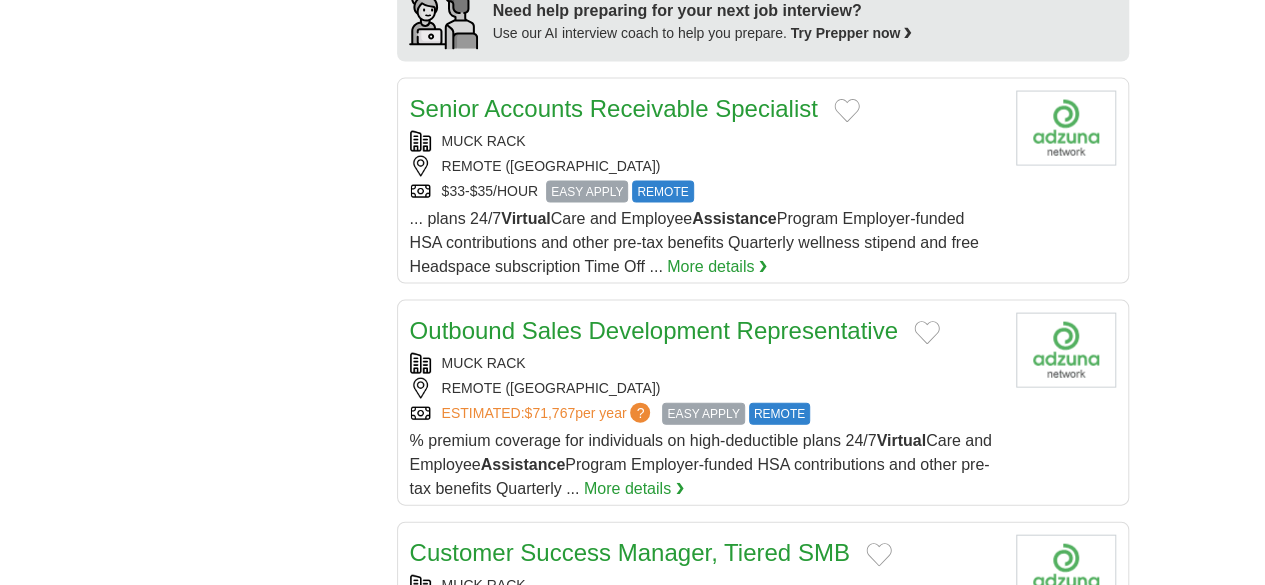 scroll, scrollTop: 2053, scrollLeft: 0, axis: vertical 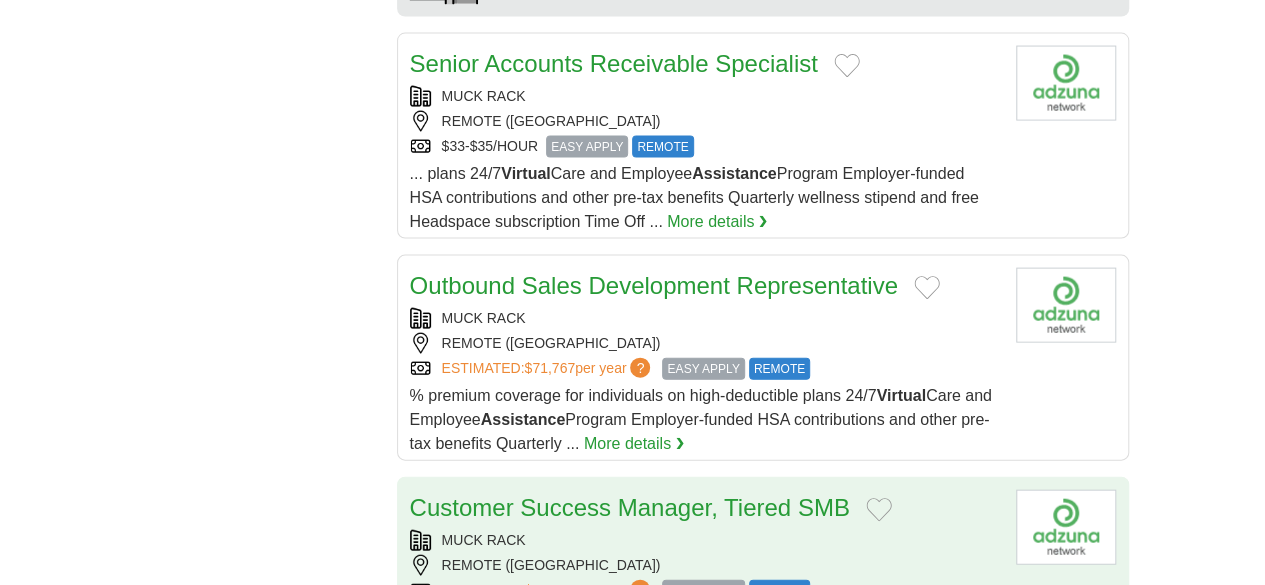 click on "ESTIMATED:
$59,717
per year
?
EASY APPLY REMOTE" at bounding box center (705, 591) 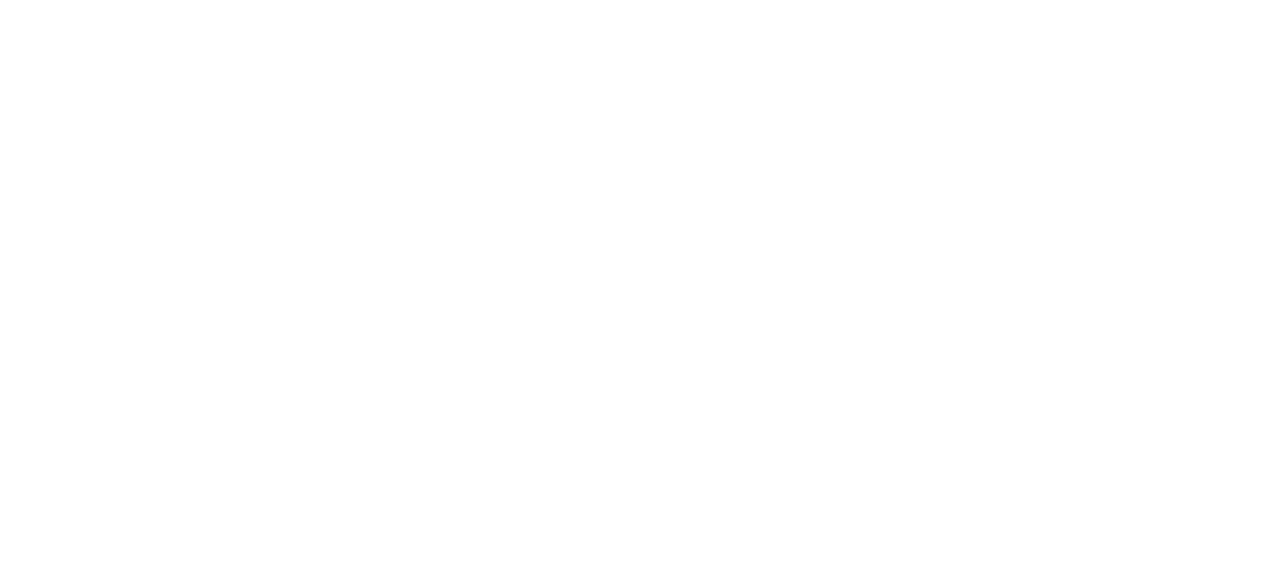 scroll, scrollTop: 3294, scrollLeft: 0, axis: vertical 